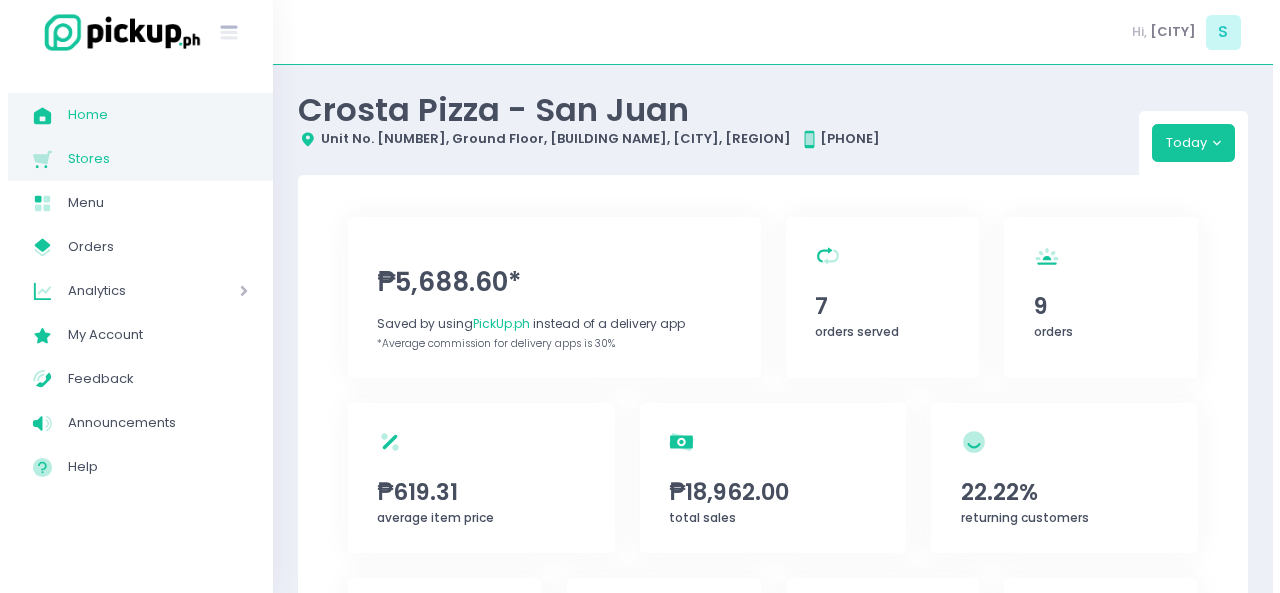 scroll, scrollTop: 0, scrollLeft: 0, axis: both 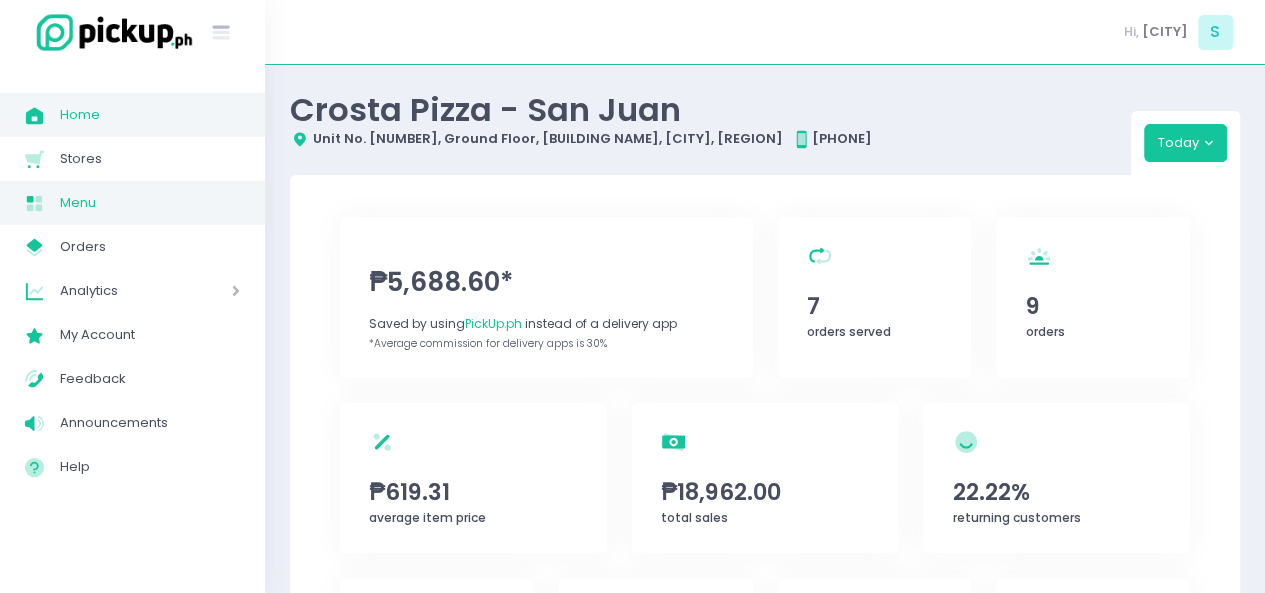 click on "Menu Created with Sketch. Menu" at bounding box center (132, 203) 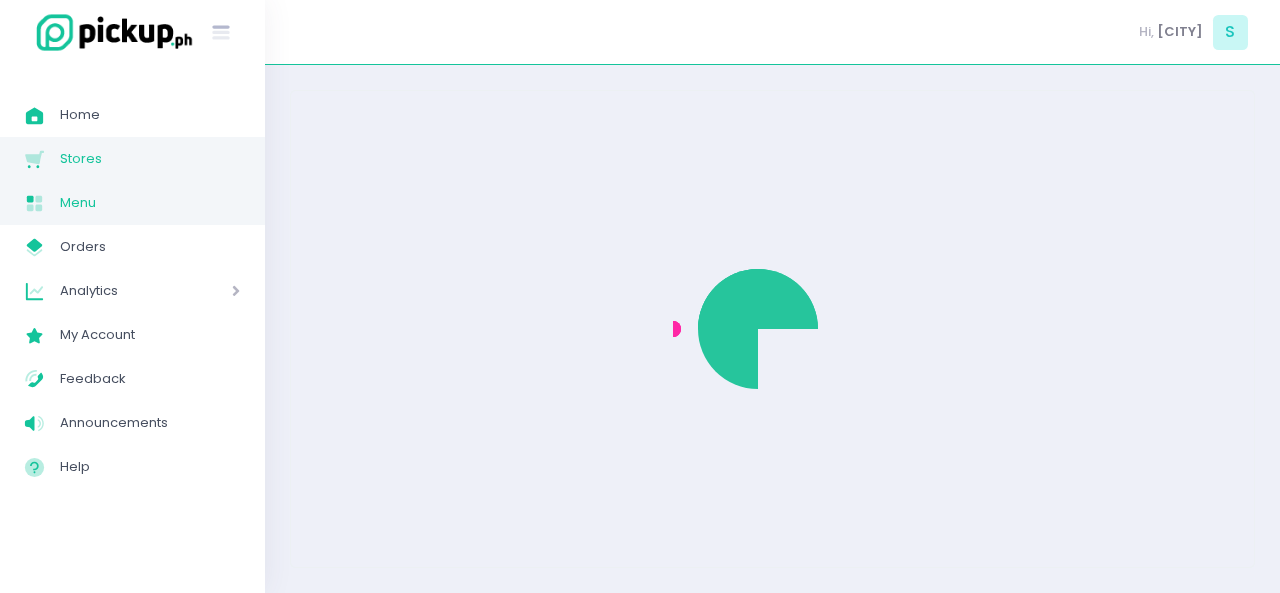 click on "Stores" at bounding box center [150, 159] 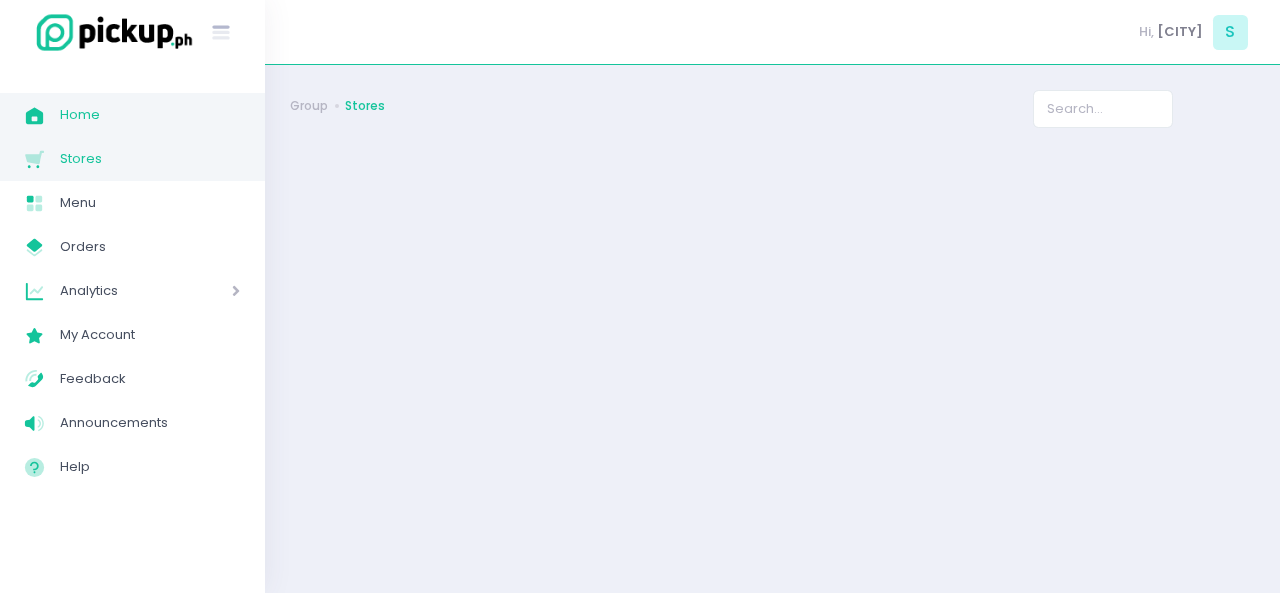 click on "Home" at bounding box center [150, 115] 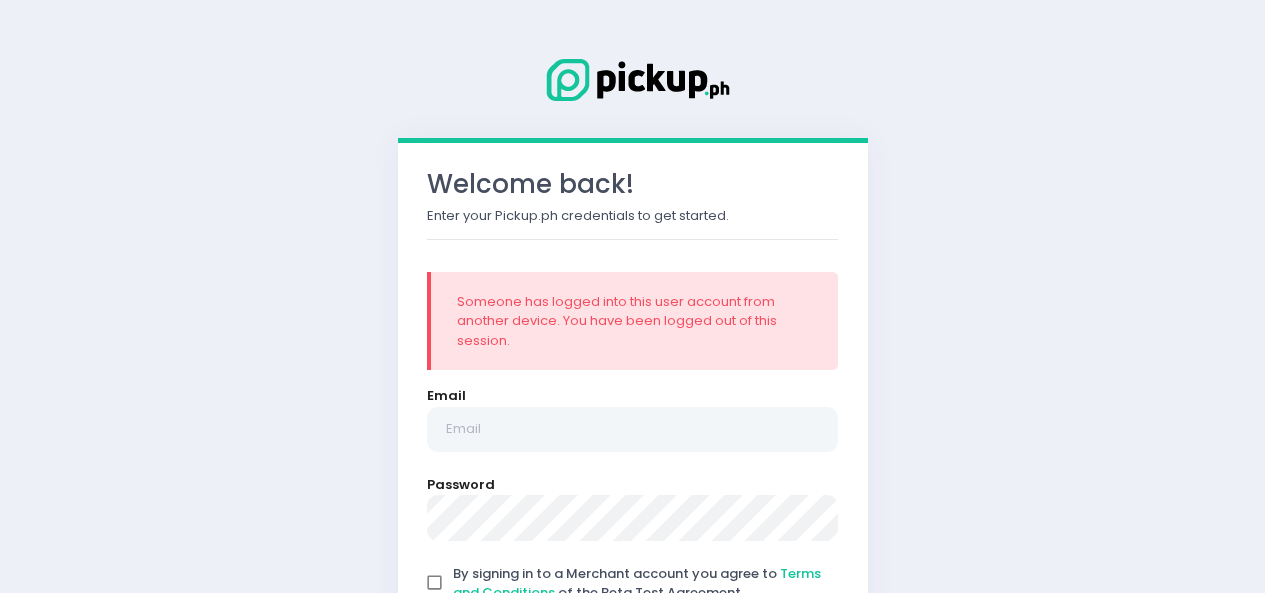 scroll, scrollTop: 0, scrollLeft: 0, axis: both 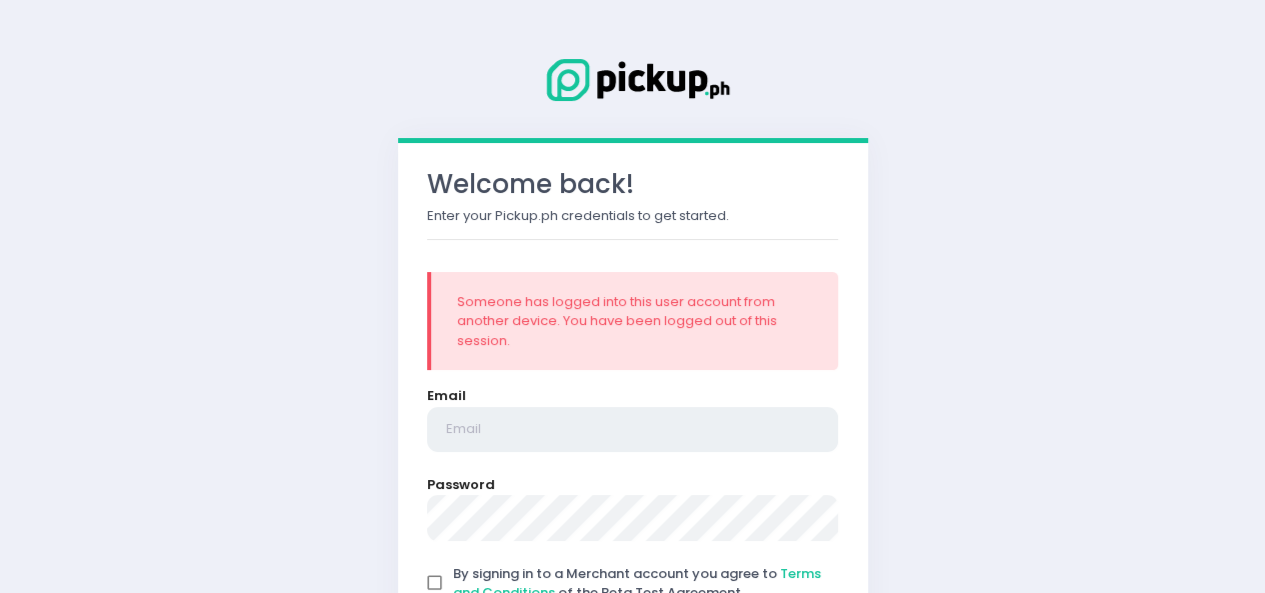 click at bounding box center [633, 430] 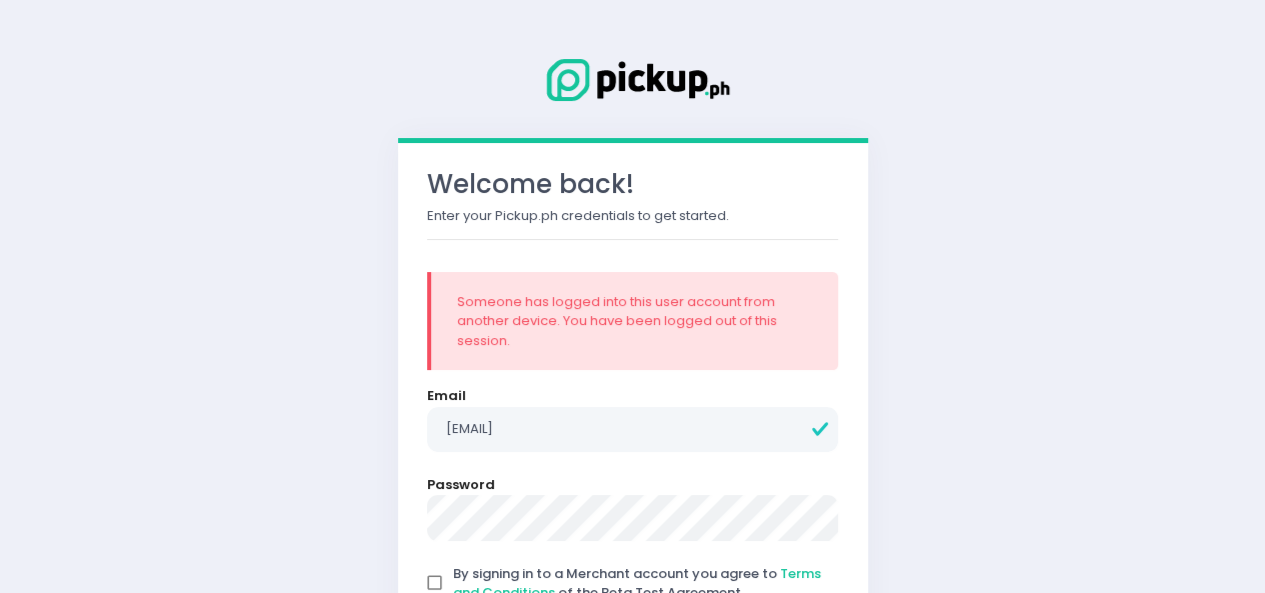 scroll, scrollTop: 174, scrollLeft: 0, axis: vertical 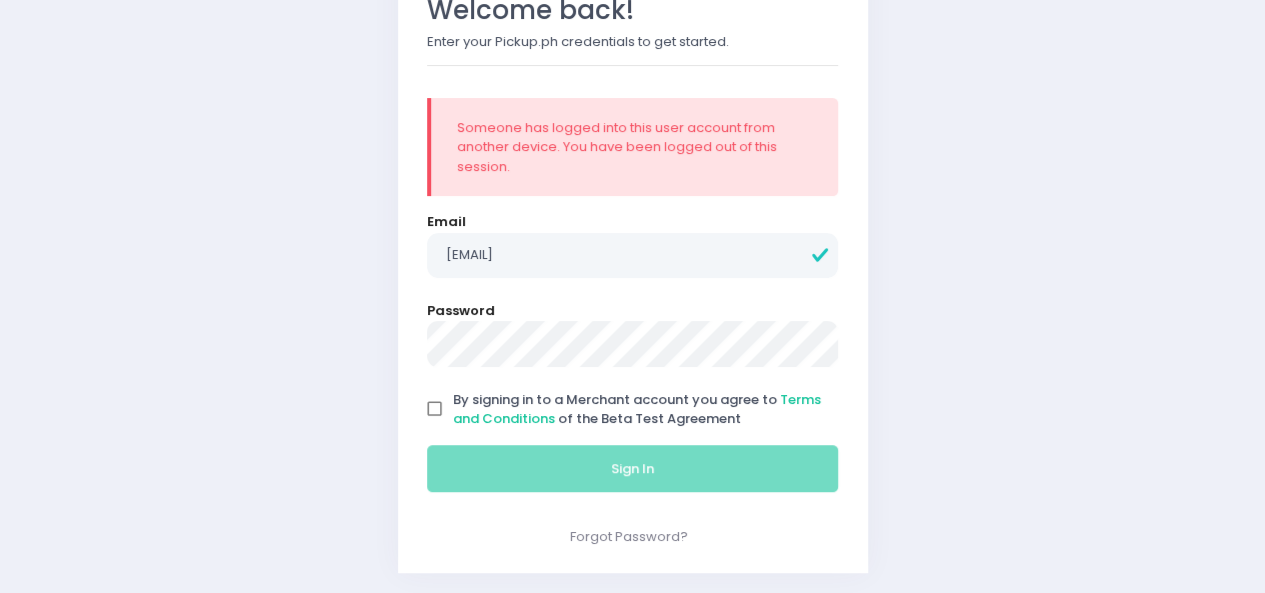 click on "By signing in to a Merchant account you agree to   Terms and Conditions   of the Beta Test Agreement" at bounding box center (435, 409) 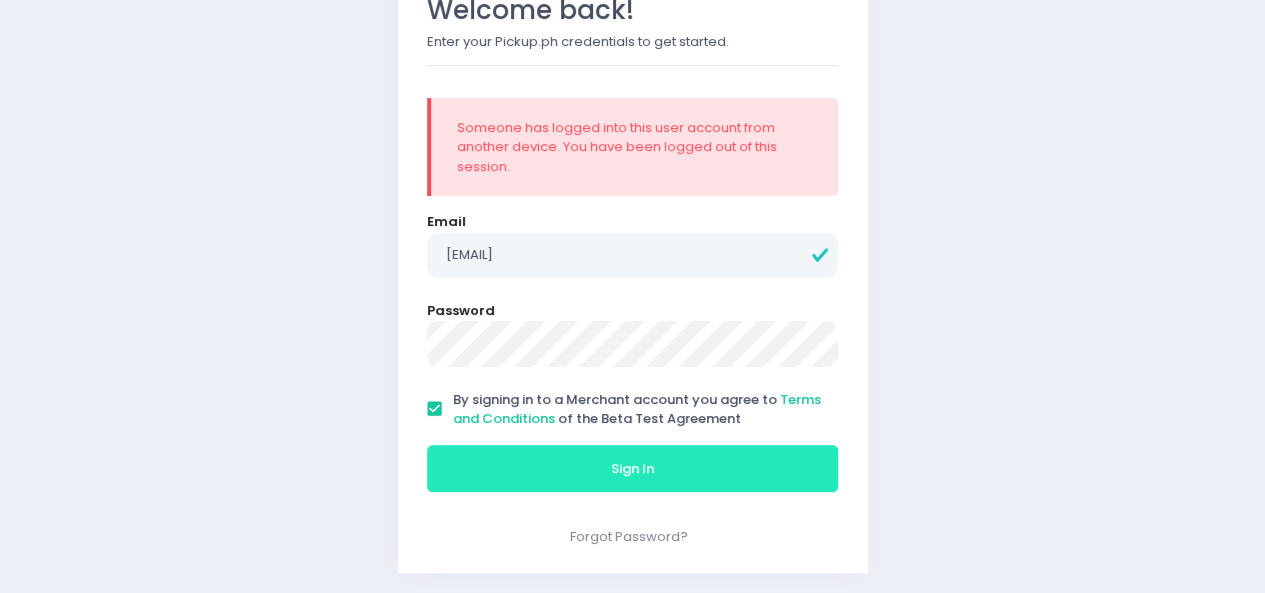 click on "Sign In" at bounding box center [633, 469] 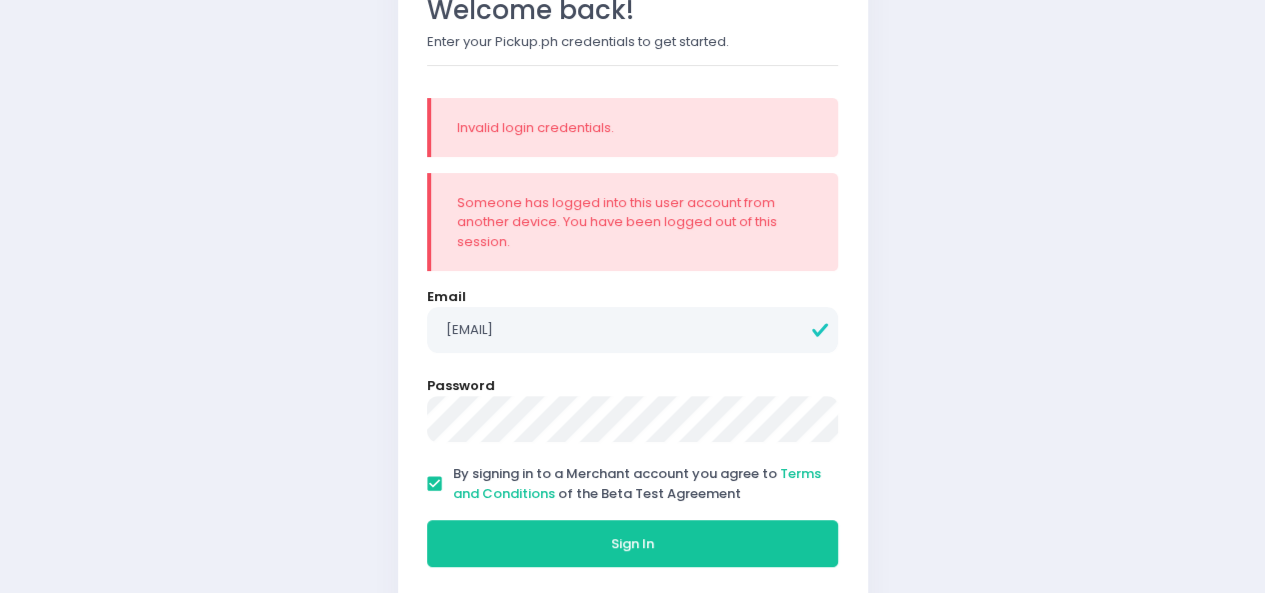 click on "Welcome back!  Enter your Pickup.ph credentials to get started. Invalid login credentials. Someone has logged into this user account from another device. You have been logged out of this session.   Email     crostasanjuan@gmail.com   Password       By signing in to a Merchant account you agree to   Terms and Conditions   of the Beta Test Agreement     Sign In Forgot Password?" at bounding box center (632, 248) 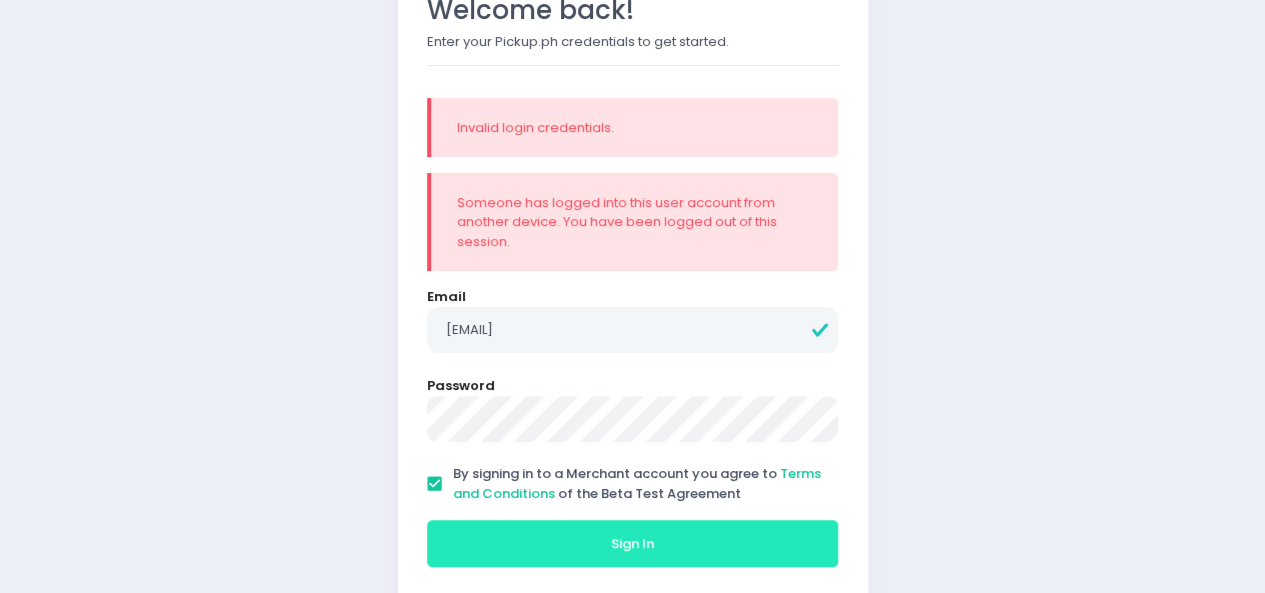 click on "Sign In" at bounding box center [633, 544] 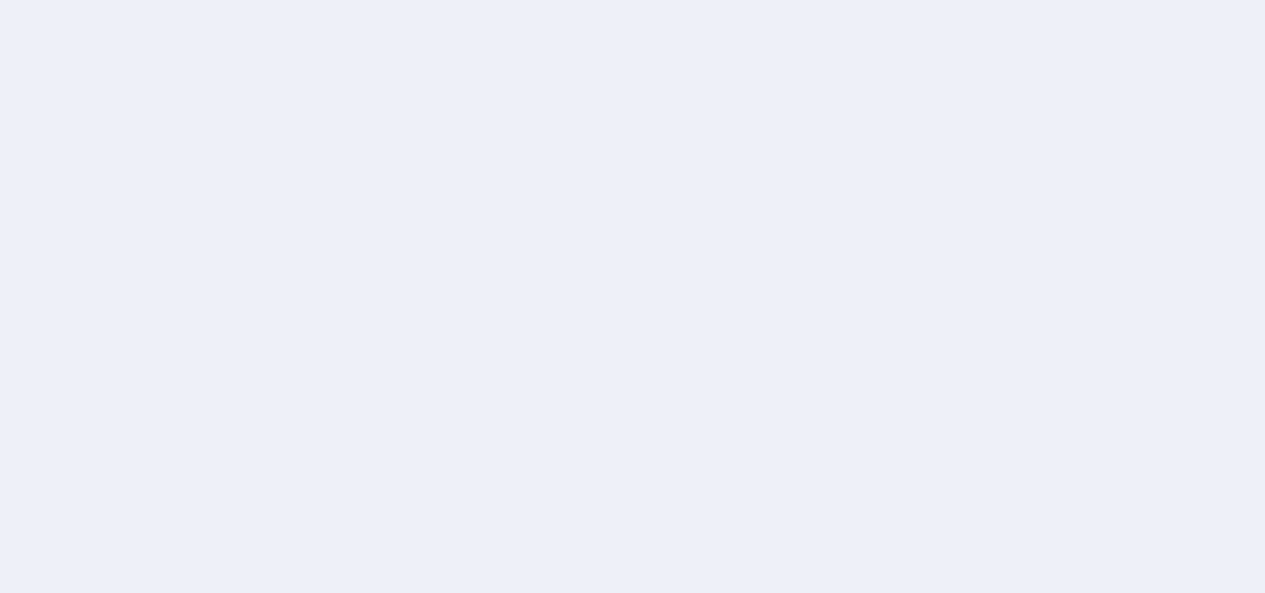 scroll, scrollTop: 0, scrollLeft: 0, axis: both 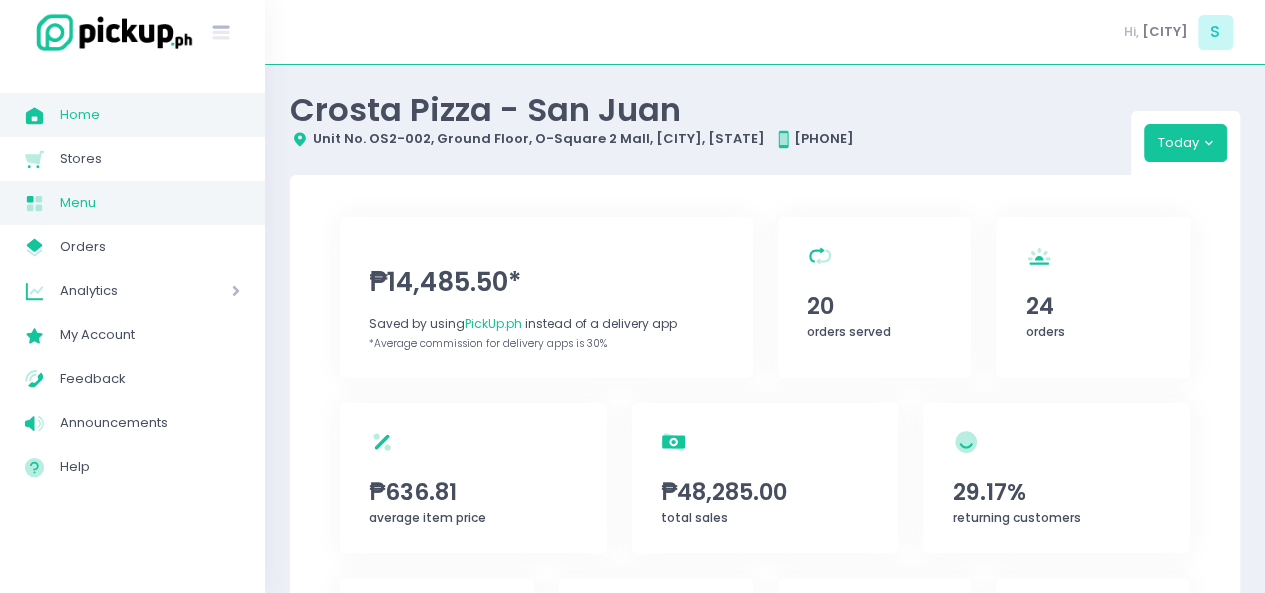 click on "Menu" at bounding box center (150, 203) 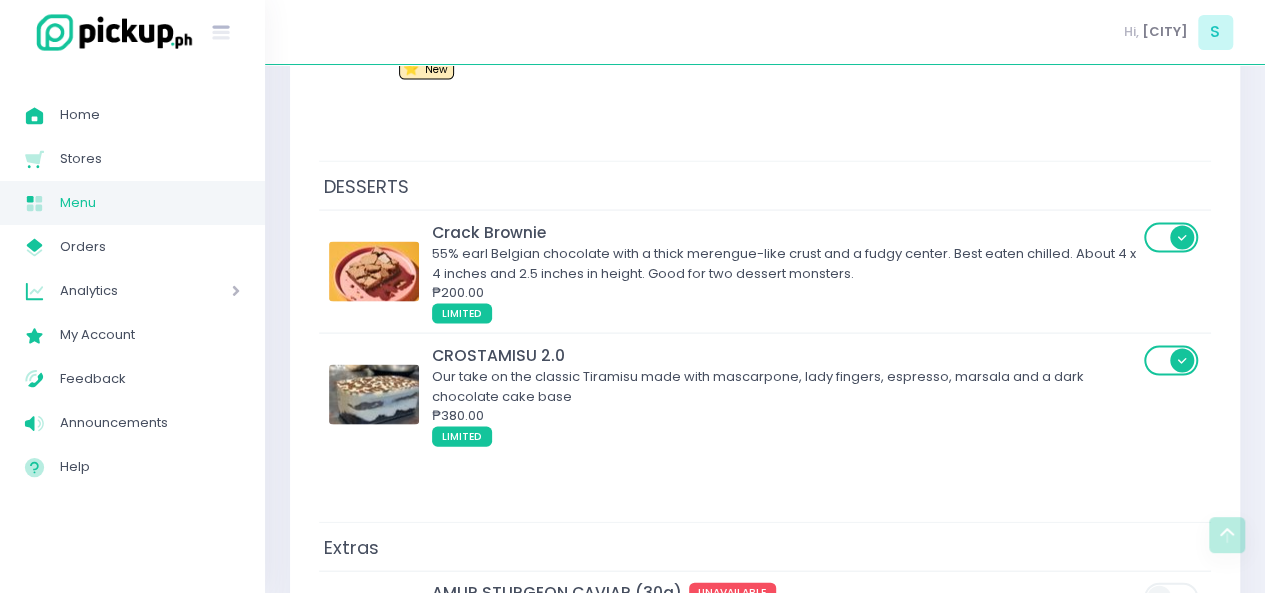 scroll, scrollTop: 9516, scrollLeft: 0, axis: vertical 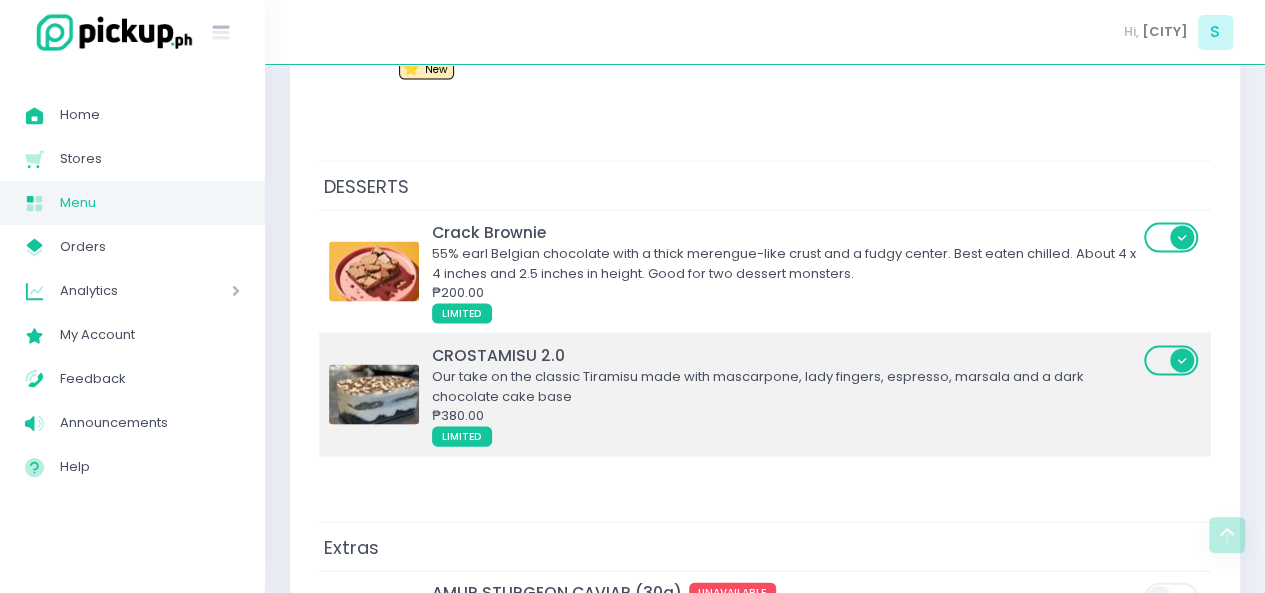 click on "Our take on the classic Tiramisu made with mascarpone, lady fingers, espresso, marsala and a dark chocolate cake base" at bounding box center [785, 386] 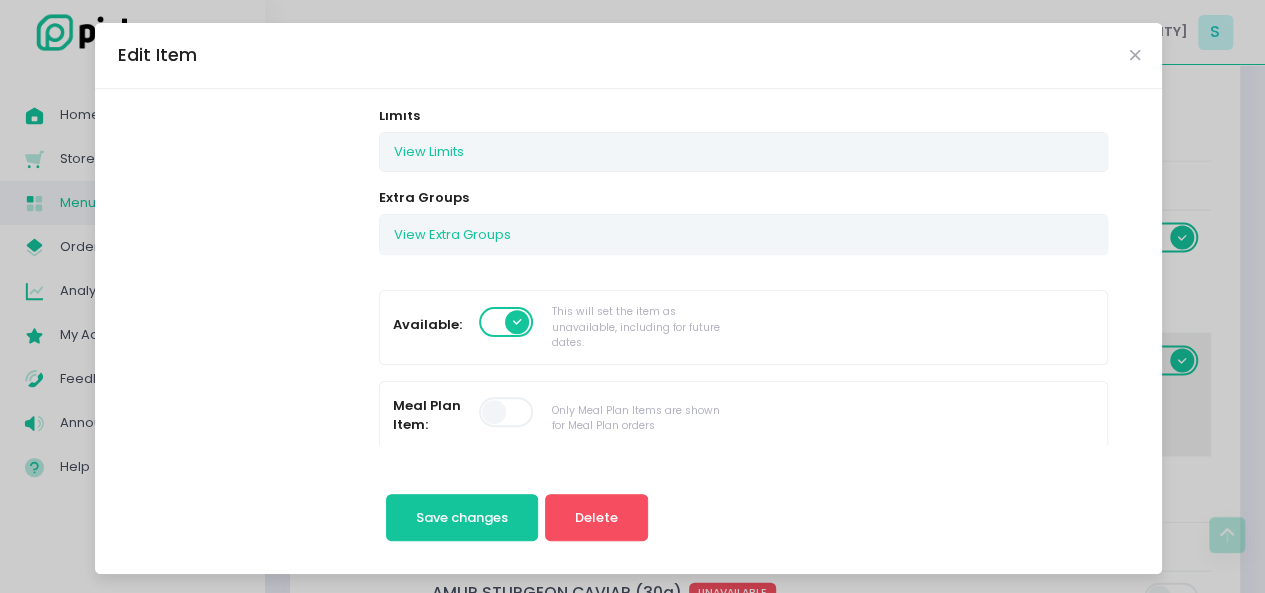 scroll, scrollTop: 357, scrollLeft: 0, axis: vertical 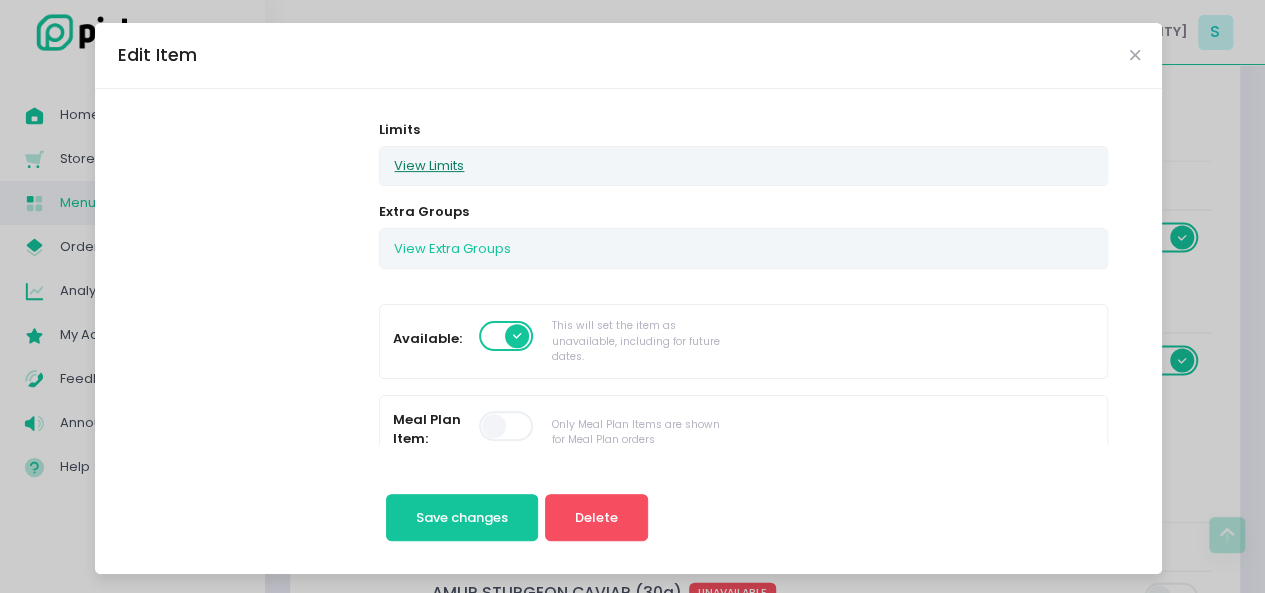 click on "View Limits" at bounding box center (429, 166) 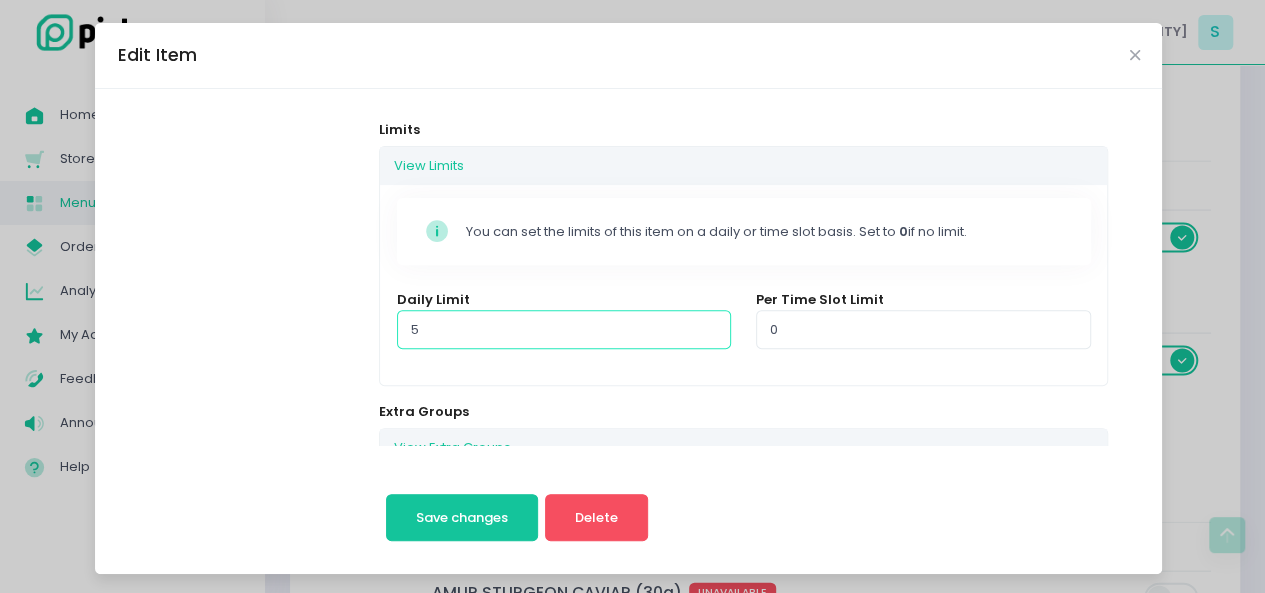 click on "5" at bounding box center (564, 329) 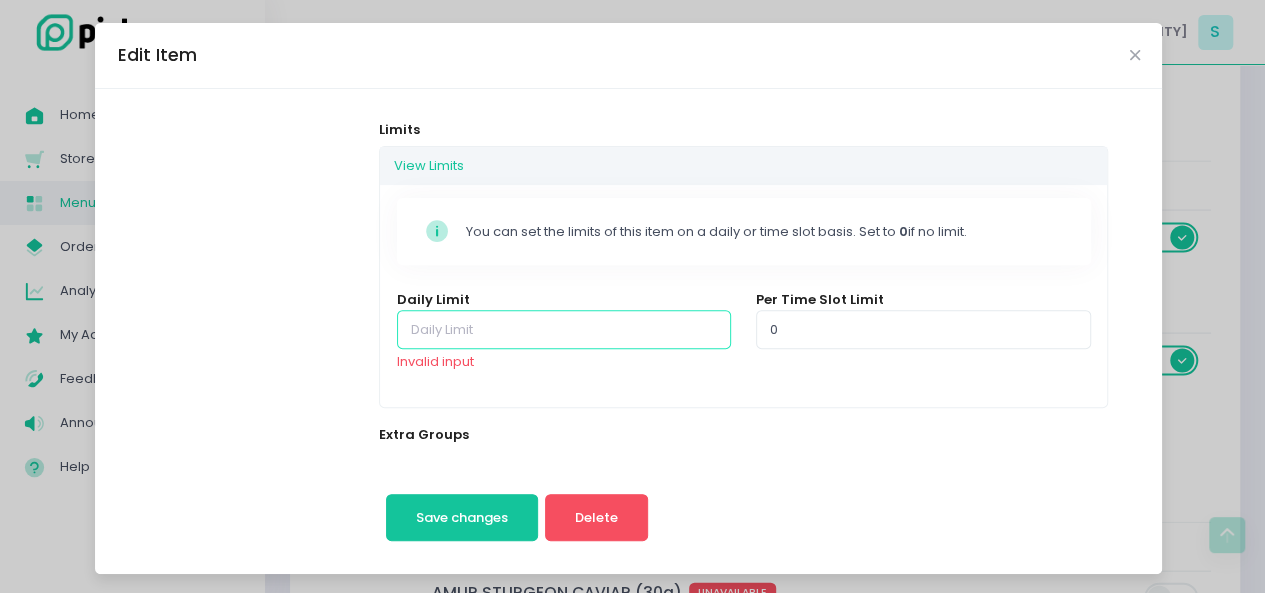 type on "3" 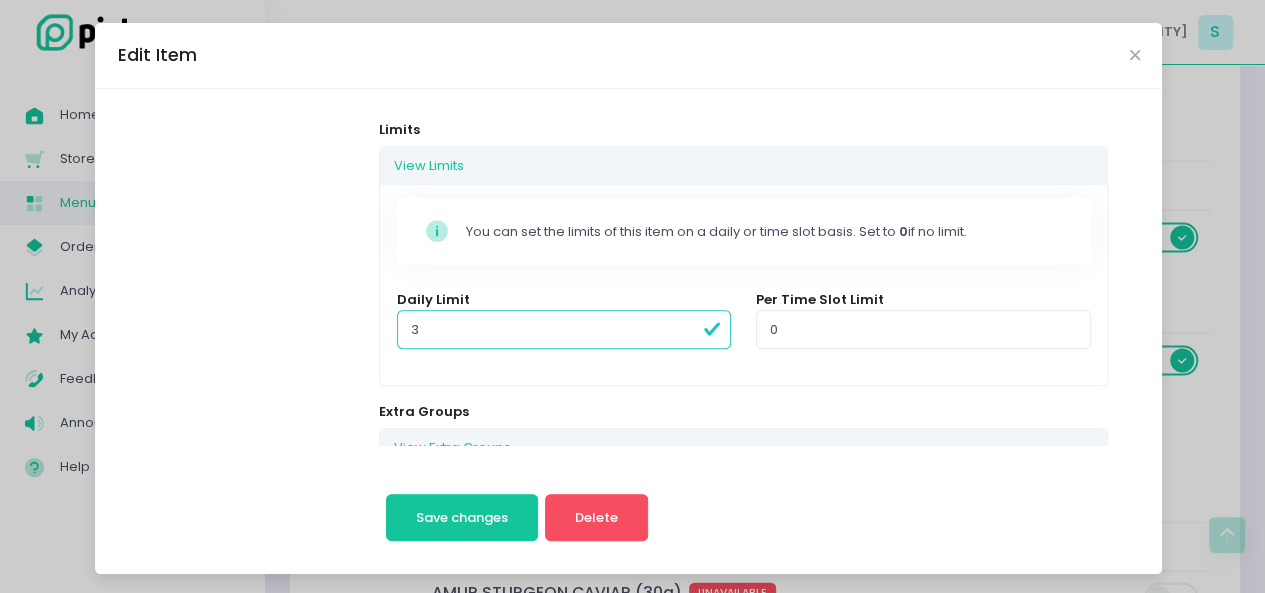 type on "3" 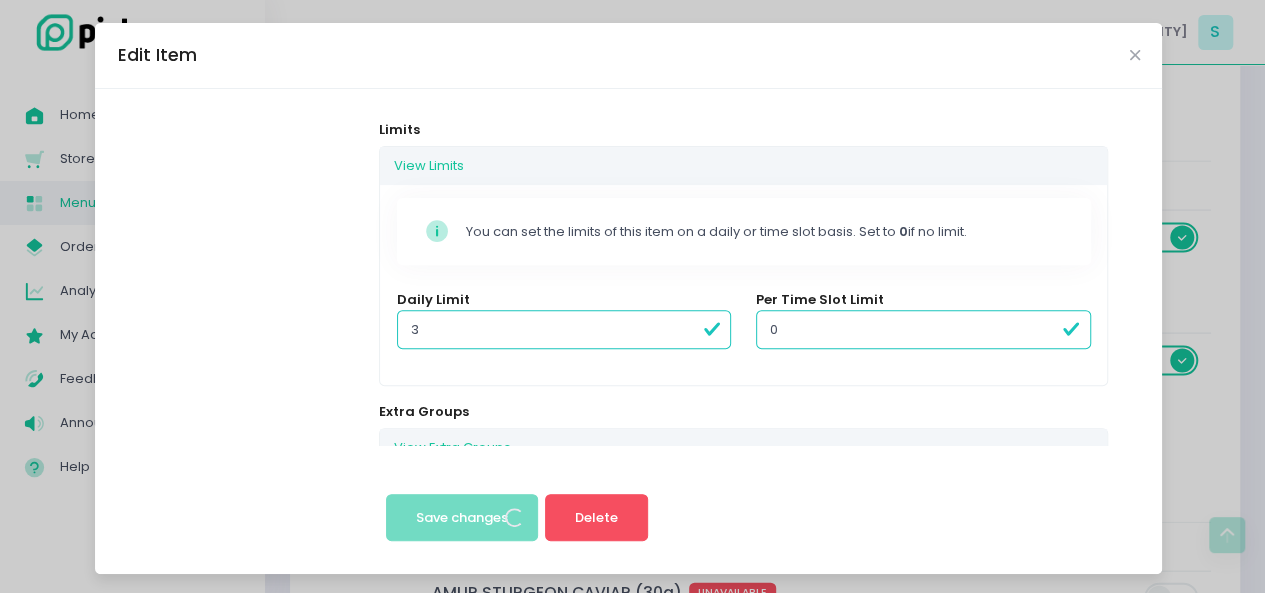 scroll, scrollTop: 0, scrollLeft: 0, axis: both 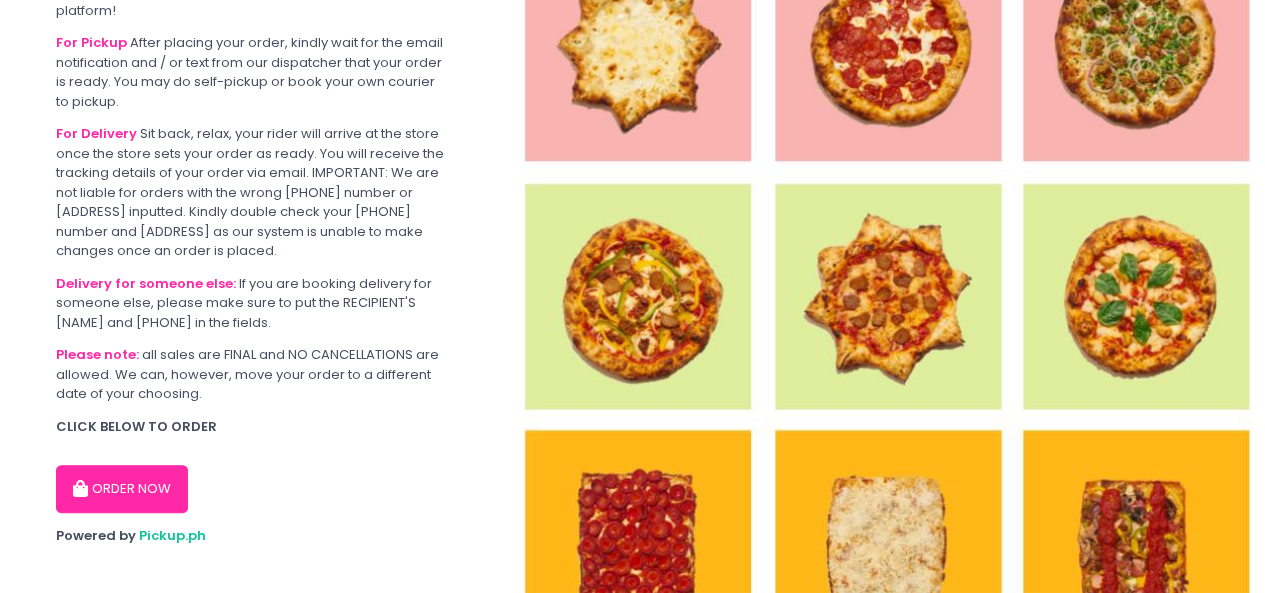 click on "ORDER NOW" at bounding box center (122, 489) 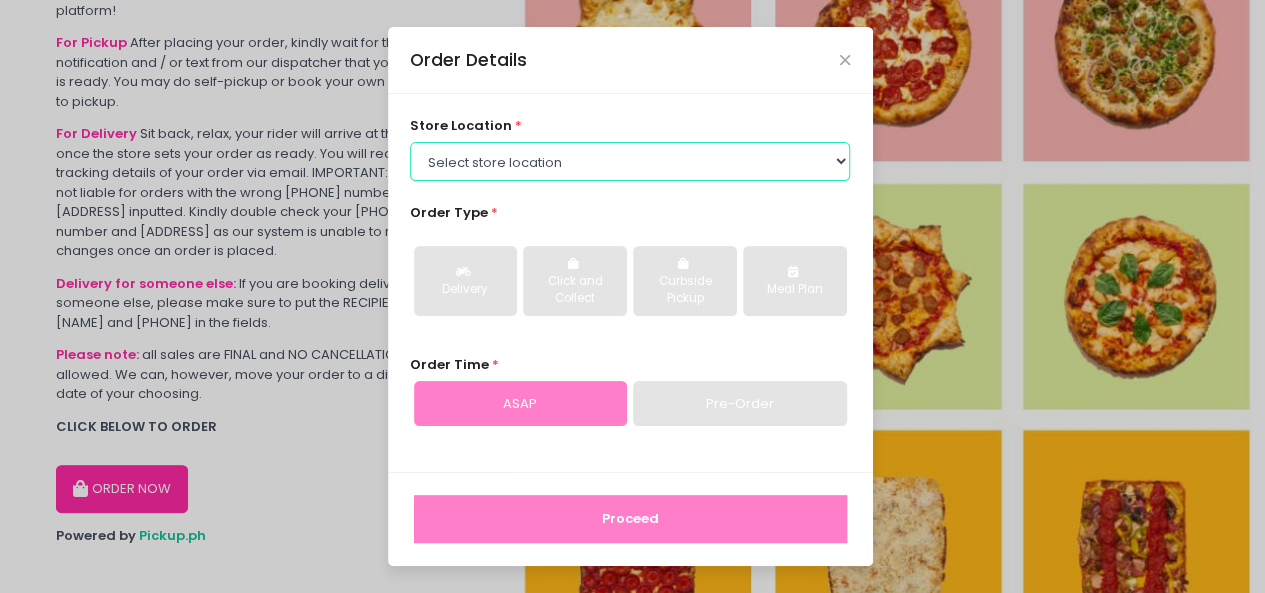 click on "Select store location Crosta Pizza - Salcedo  Crosta Pizza - San Juan" at bounding box center (630, 161) 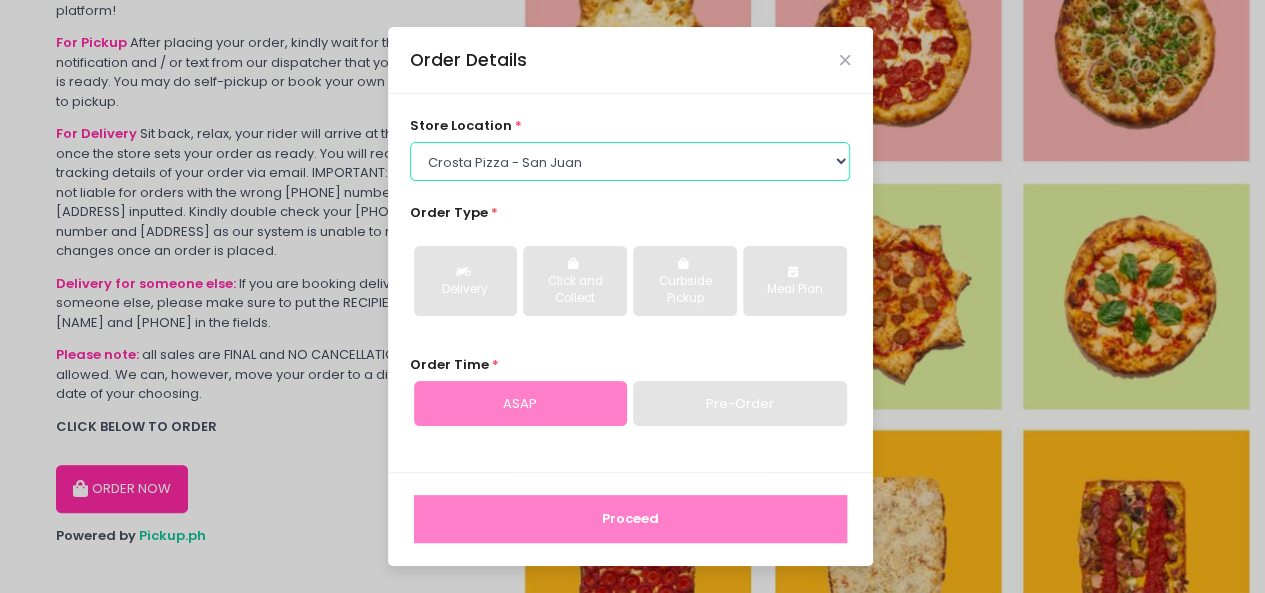 click on "Select store location Crosta Pizza - Salcedo  Crosta Pizza - San Juan" at bounding box center (630, 161) 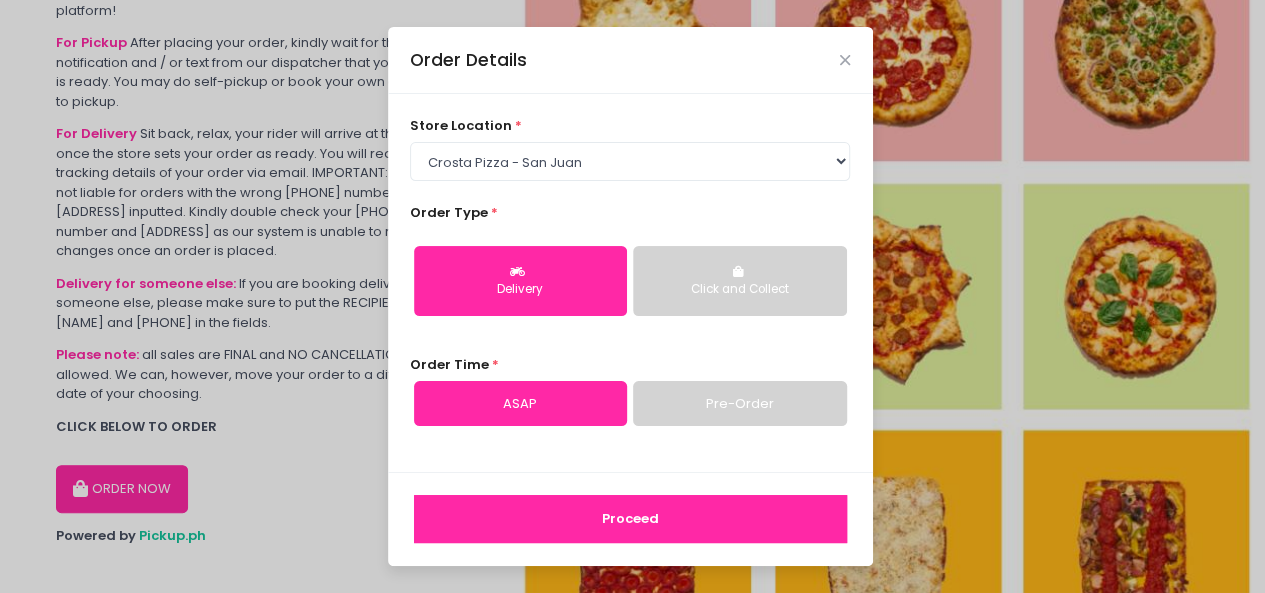 click on "Proceed" at bounding box center [630, 519] 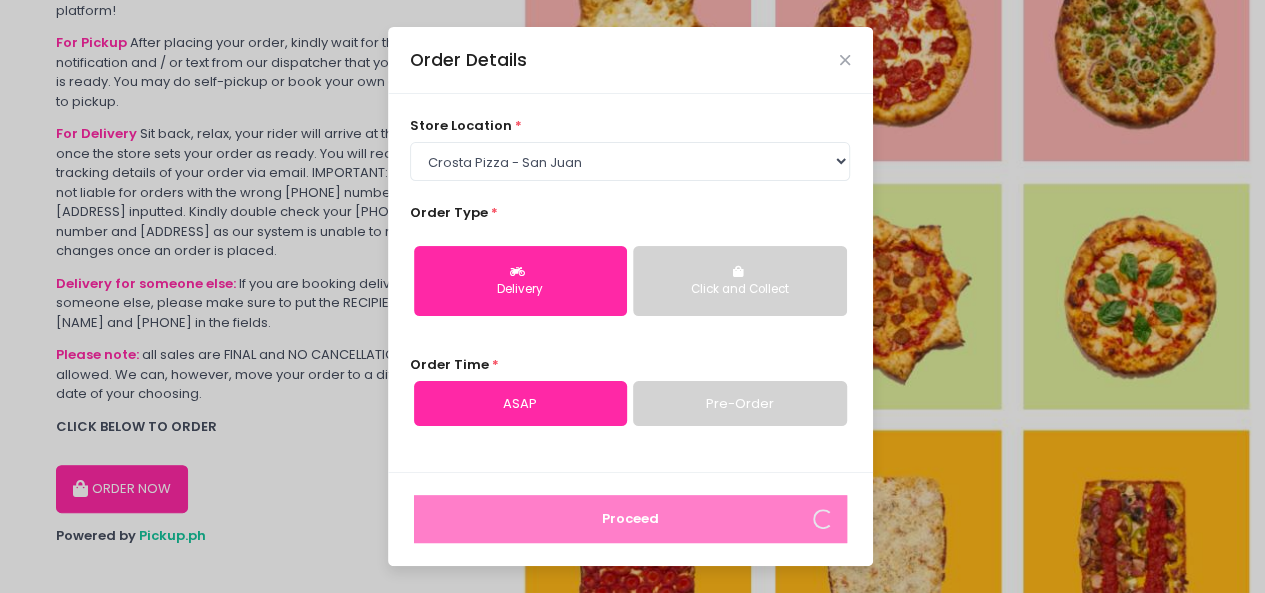 click on "Order Details store location   * Select store location Crosta Pizza - Salcedo  Crosta Pizza - San Juan  Order Type   *  Delivery   Click and Collect  Order Time   * ASAP Pre-Order Proceed" at bounding box center [632, 296] 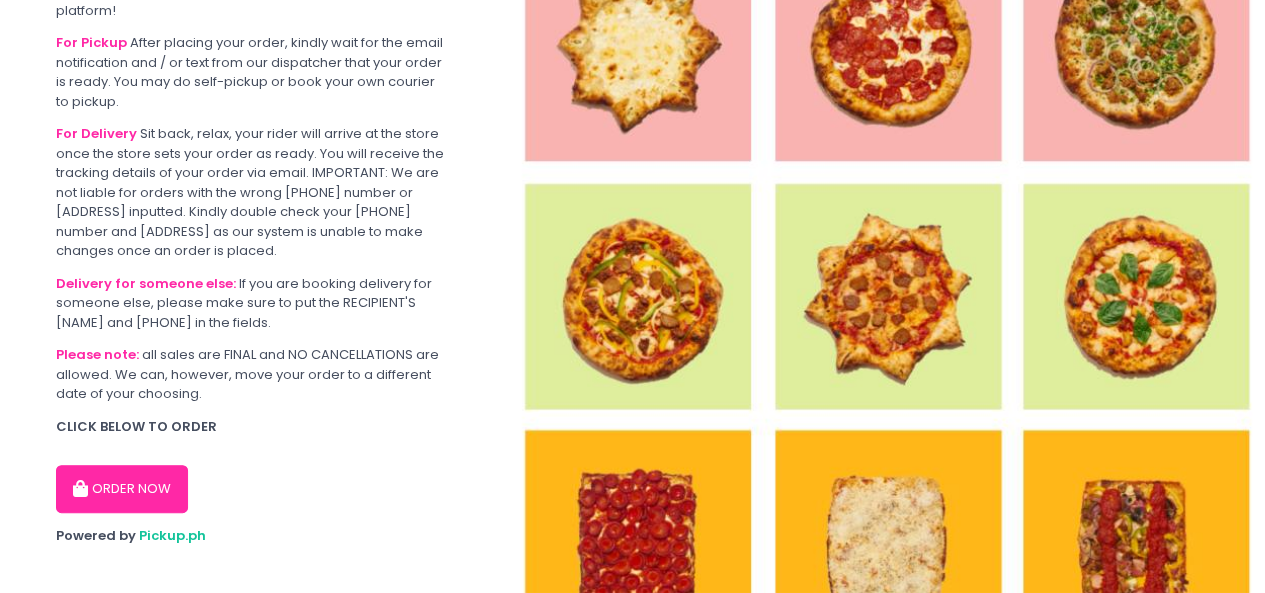 click on "ORDER NOW" at bounding box center (122, 489) 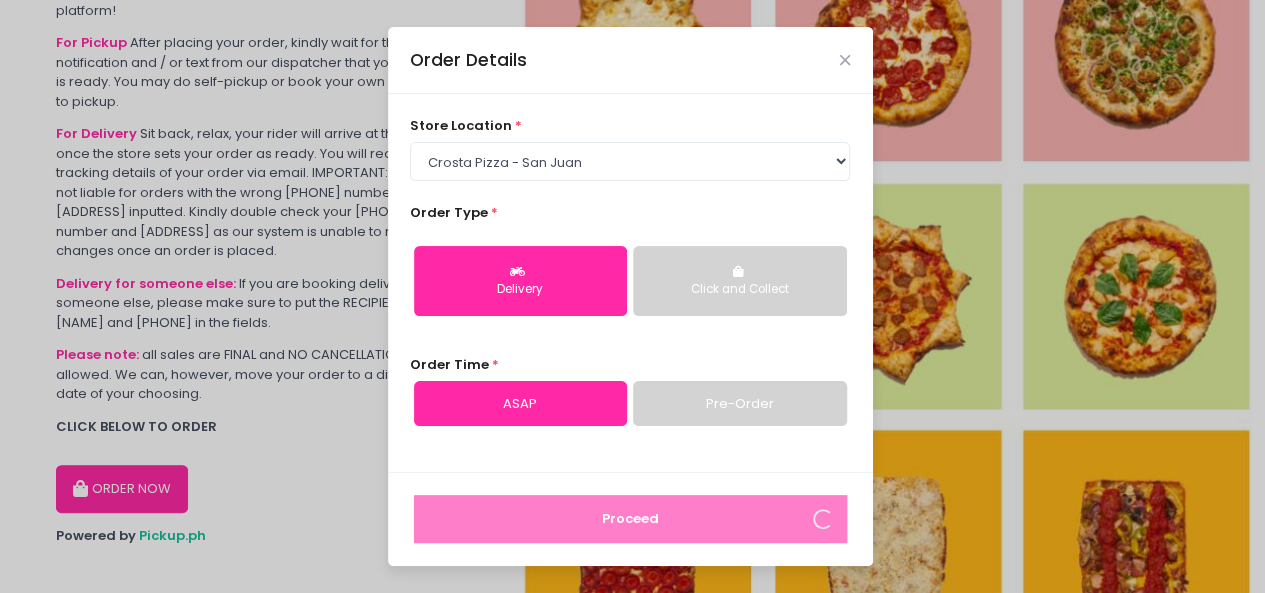 click on "store location   * Select store location Crosta Pizza - Salcedo  Crosta Pizza - San Juan  Order Type   *  Delivery   Click and Collect  Order Time   * ASAP Pre-Order" at bounding box center (630, 283) 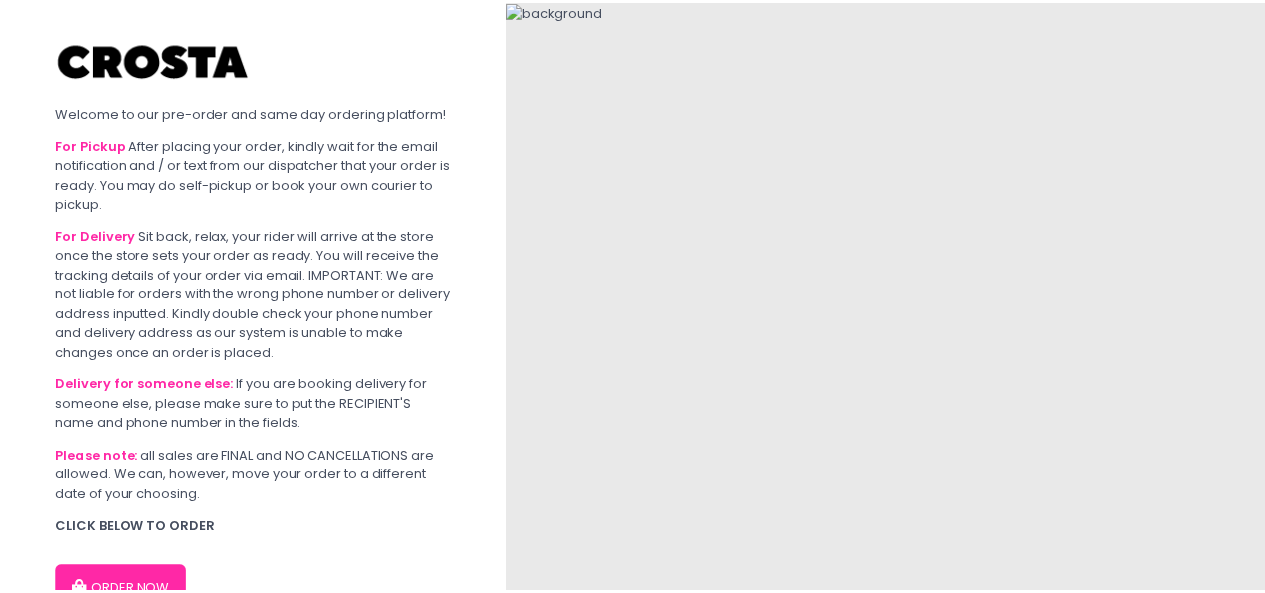 scroll, scrollTop: 0, scrollLeft: 0, axis: both 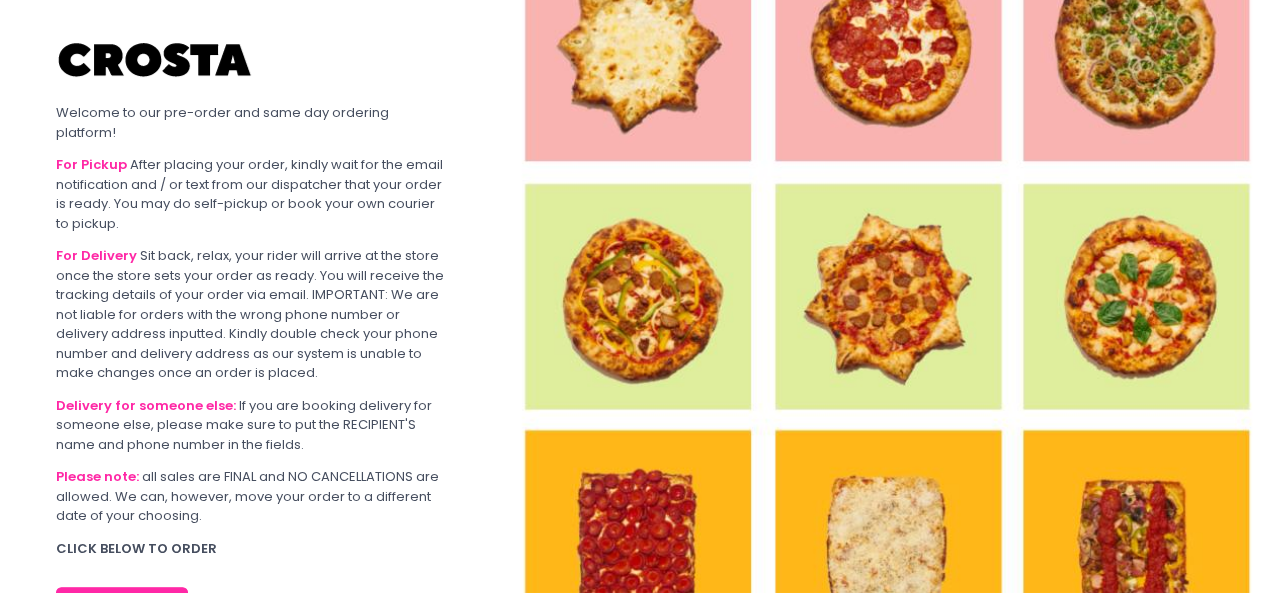 click on "ORDER NOW" at bounding box center (122, 611) 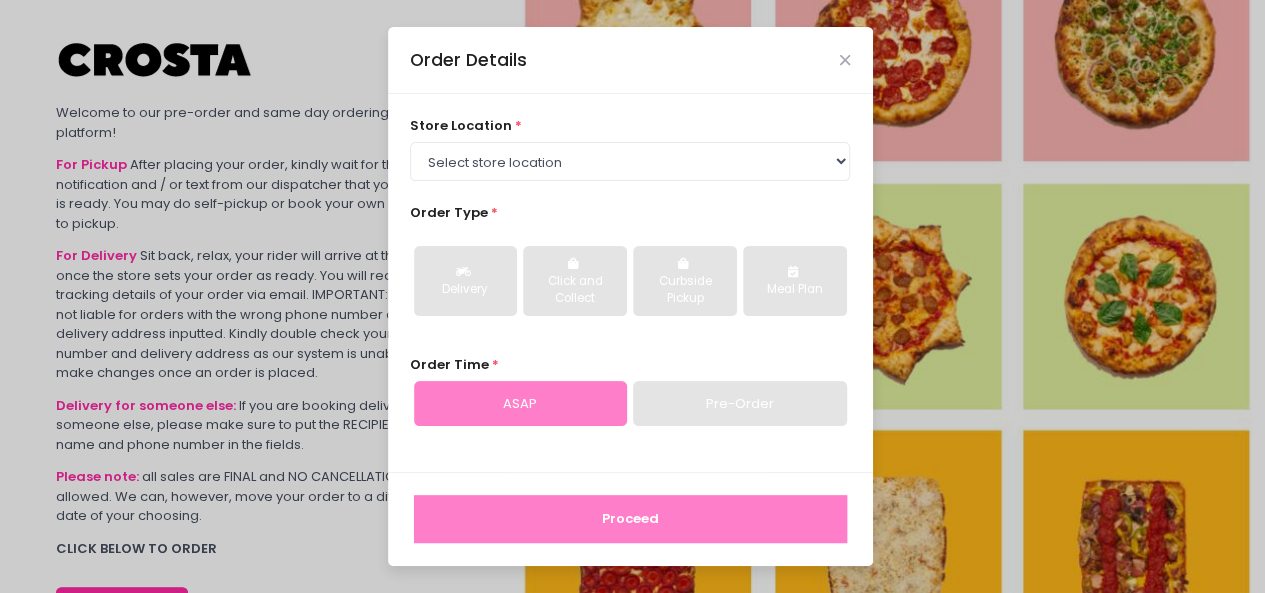 scroll, scrollTop: 122, scrollLeft: 0, axis: vertical 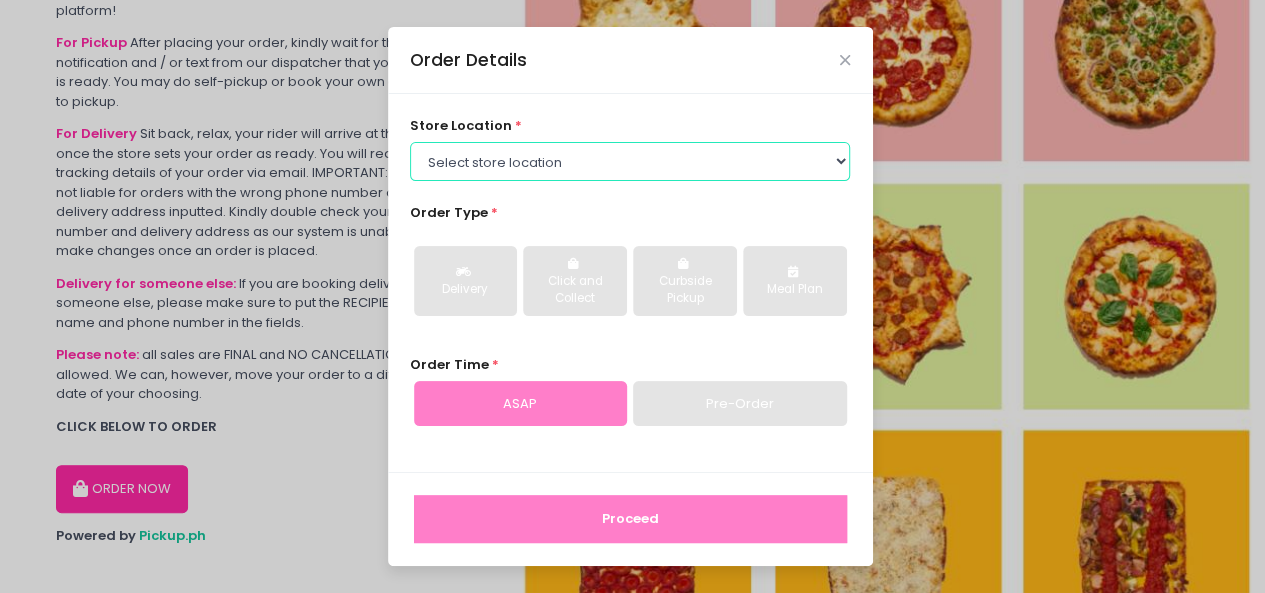 click on "Select store location Crosta Pizza - Salcedo  Crosta Pizza - San Juan" at bounding box center [630, 161] 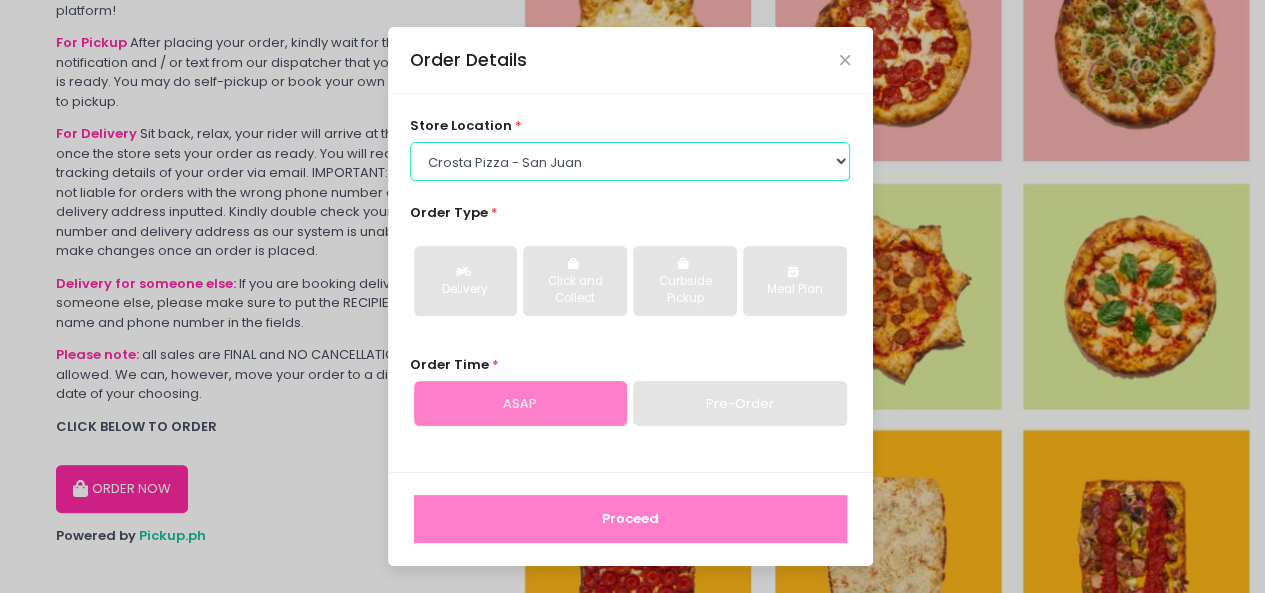 click on "Select store location Crosta Pizza - Salcedo  Crosta Pizza - San Juan" at bounding box center [630, 161] 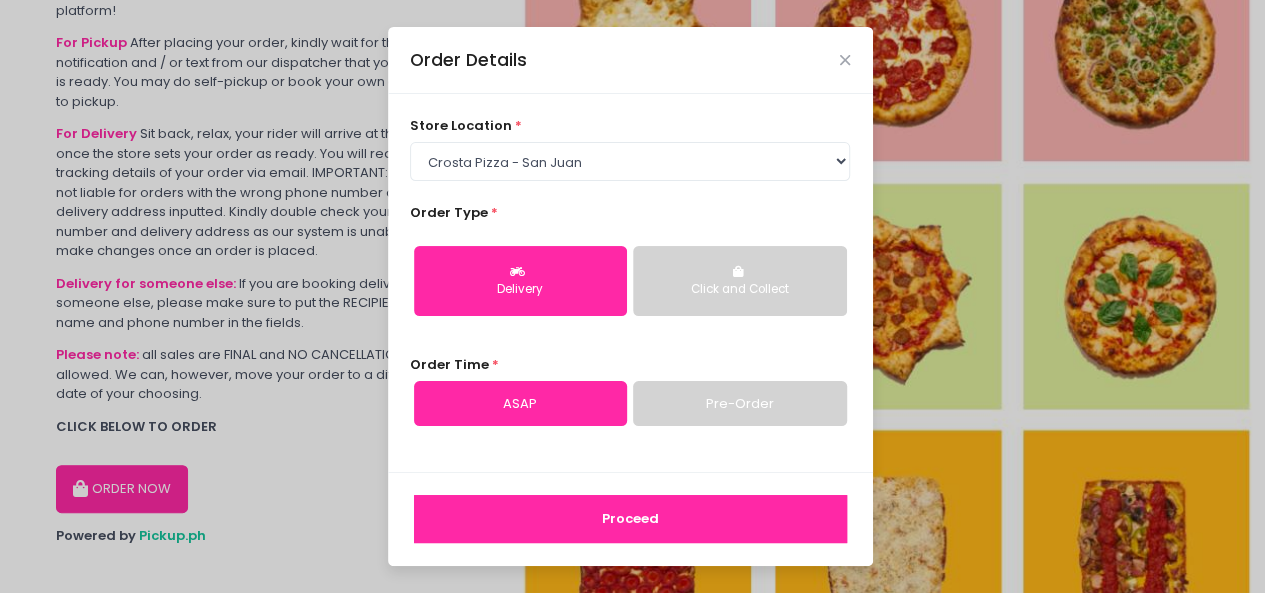 click on "Proceed" at bounding box center [630, 519] 